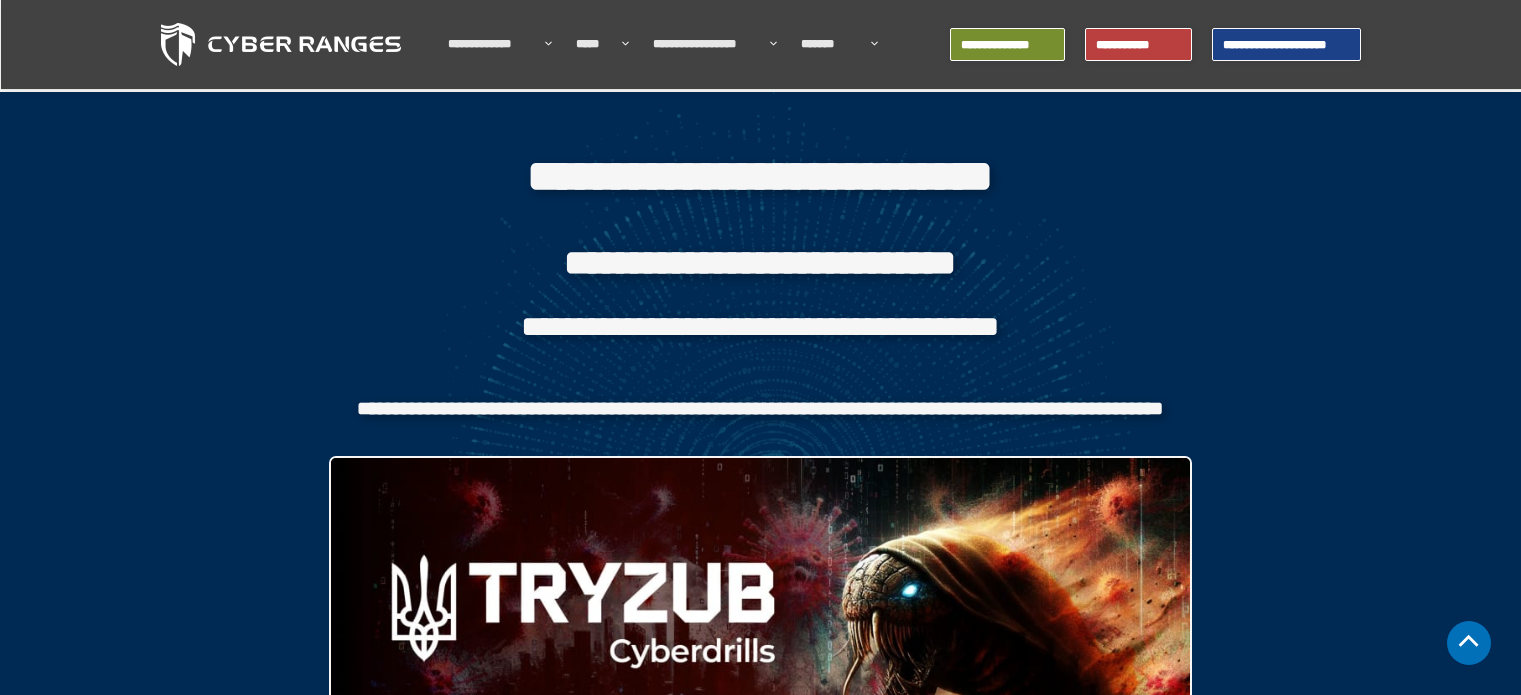 scroll, scrollTop: 900, scrollLeft: 0, axis: vertical 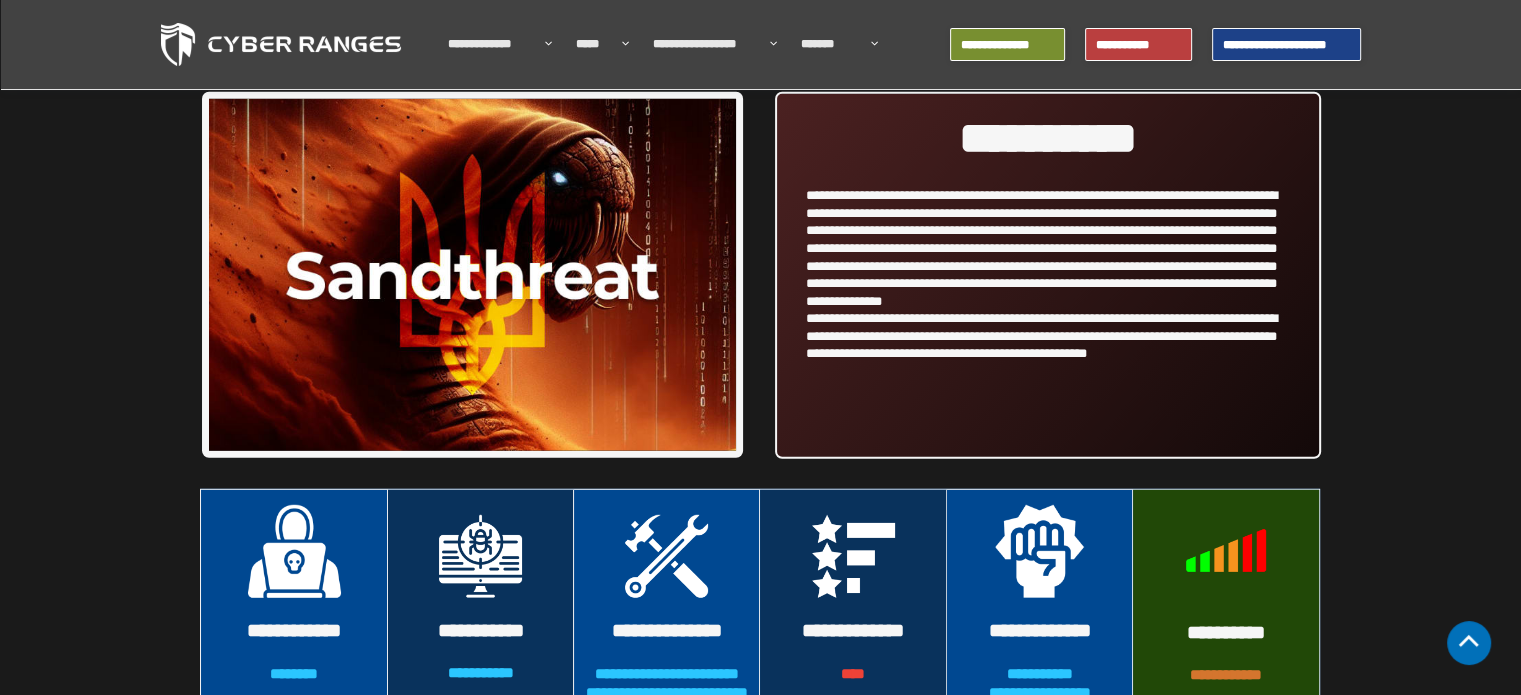 click on "**********" at bounding box center (1048, 138) 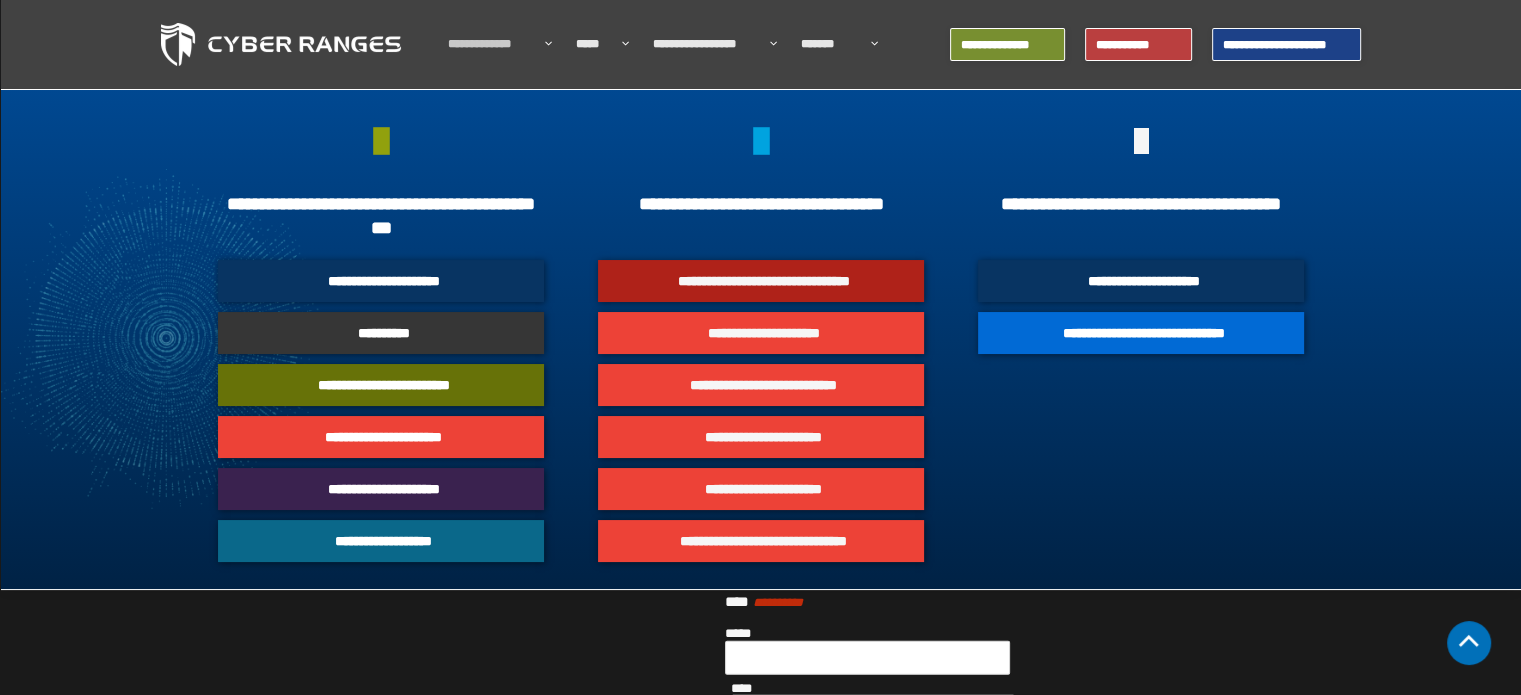 scroll, scrollTop: 12600, scrollLeft: 0, axis: vertical 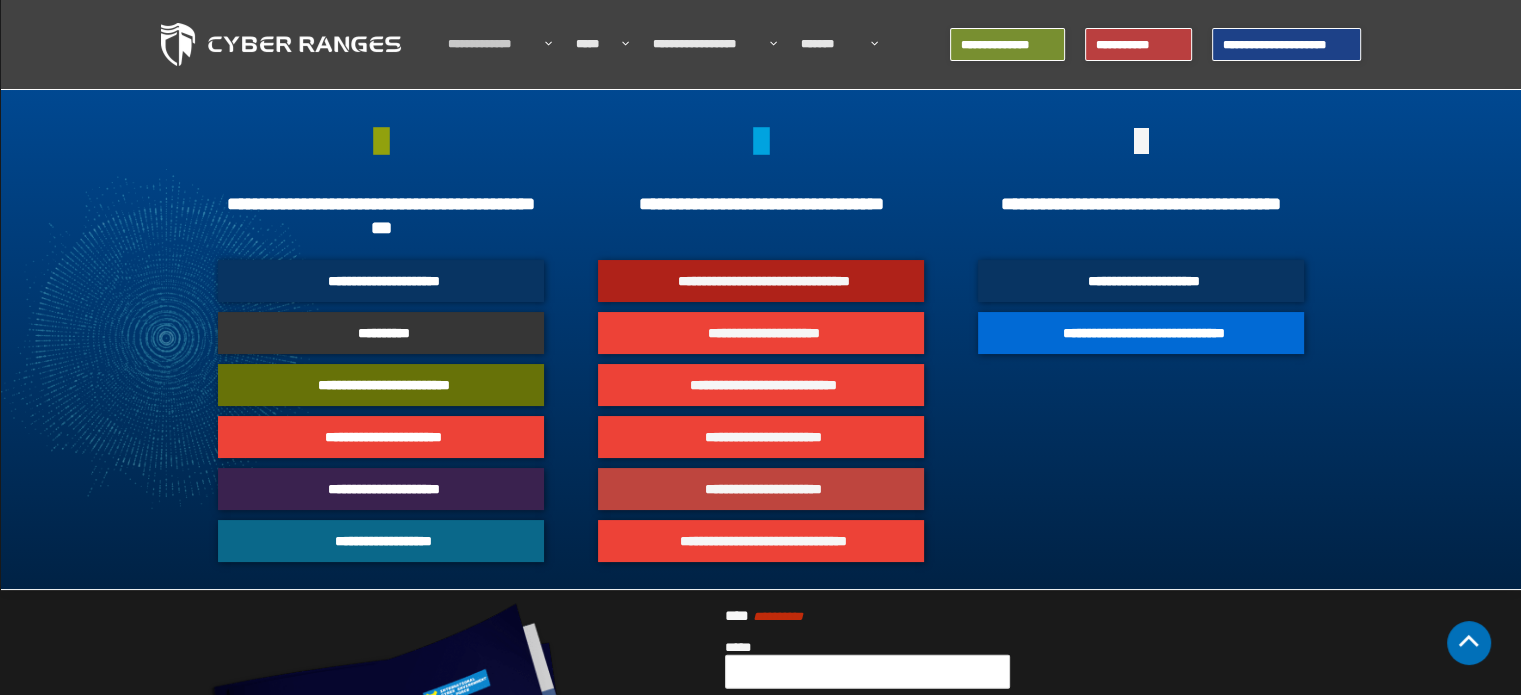 click on "**********" at bounding box center [763, 489] 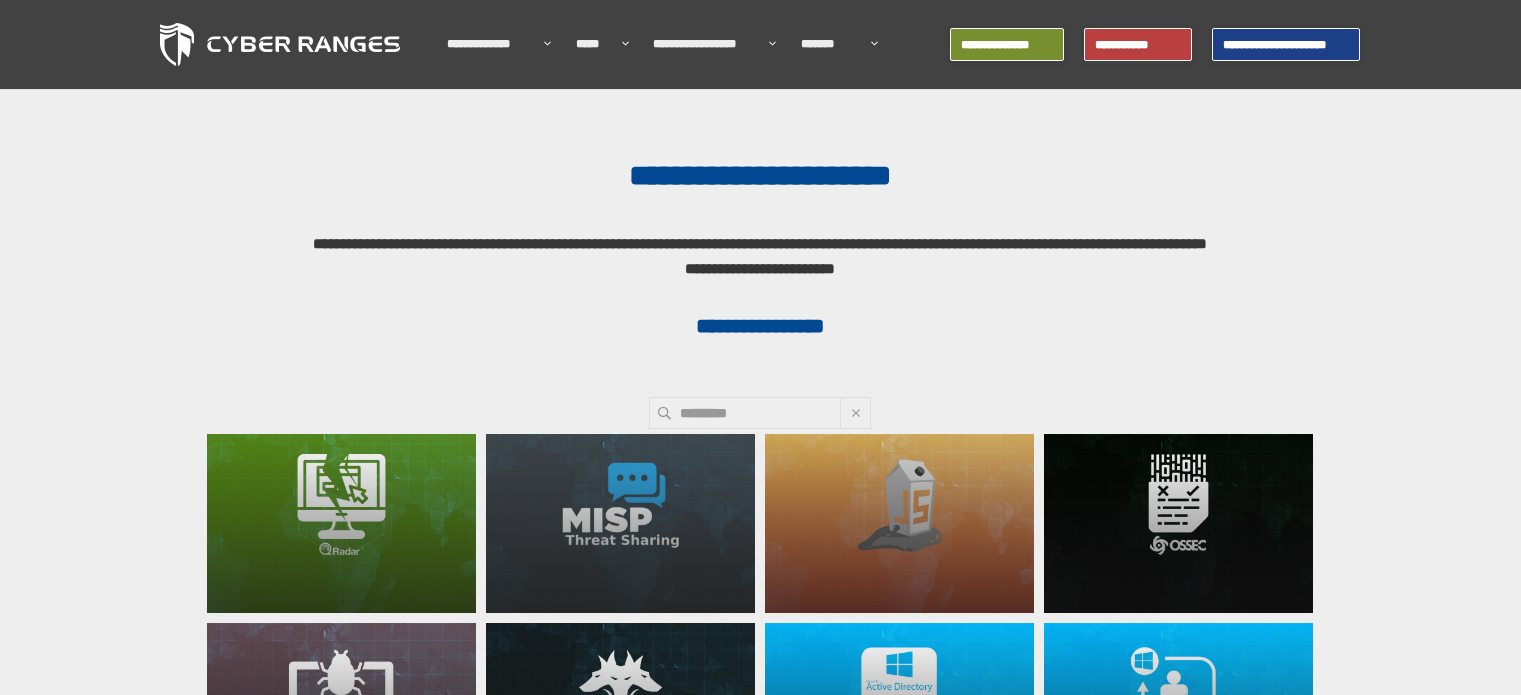 scroll, scrollTop: 0, scrollLeft: 0, axis: both 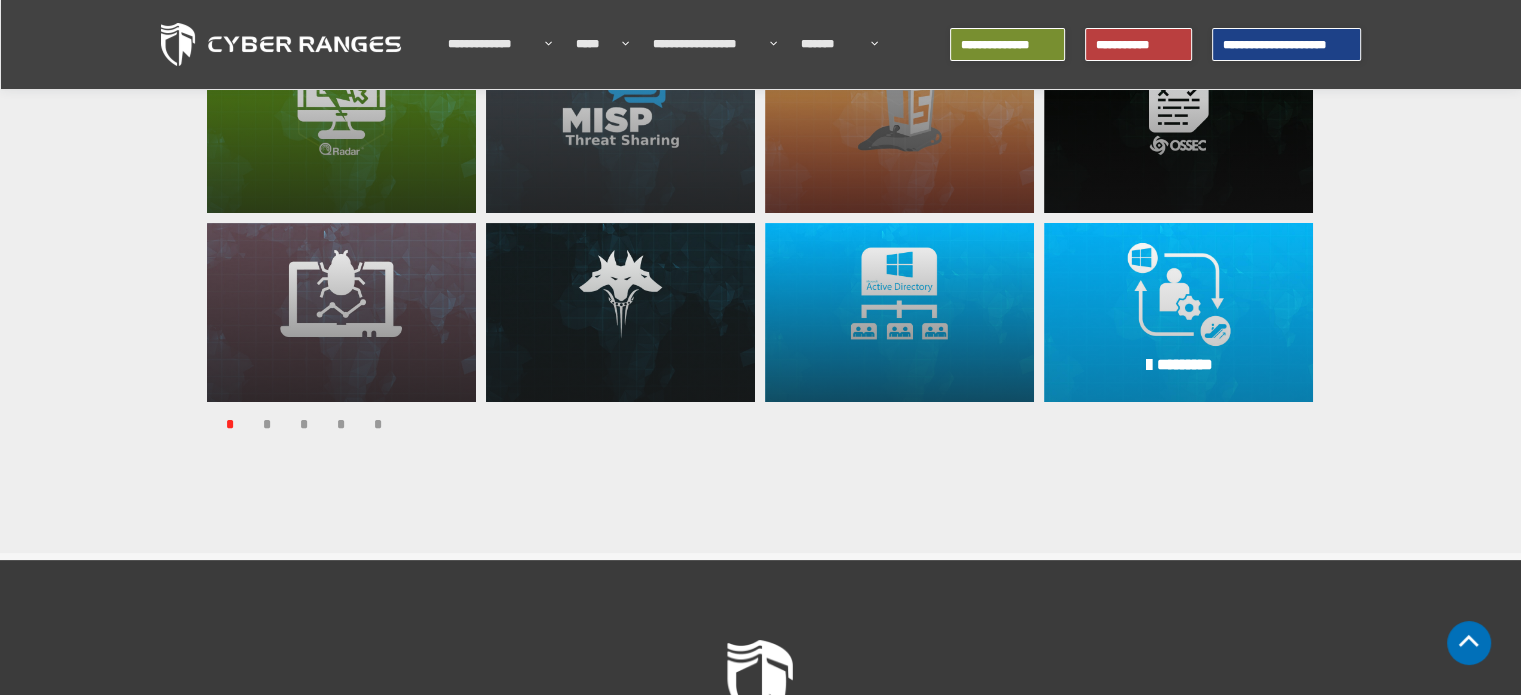 click on "**********" at bounding box center [1178, 312] 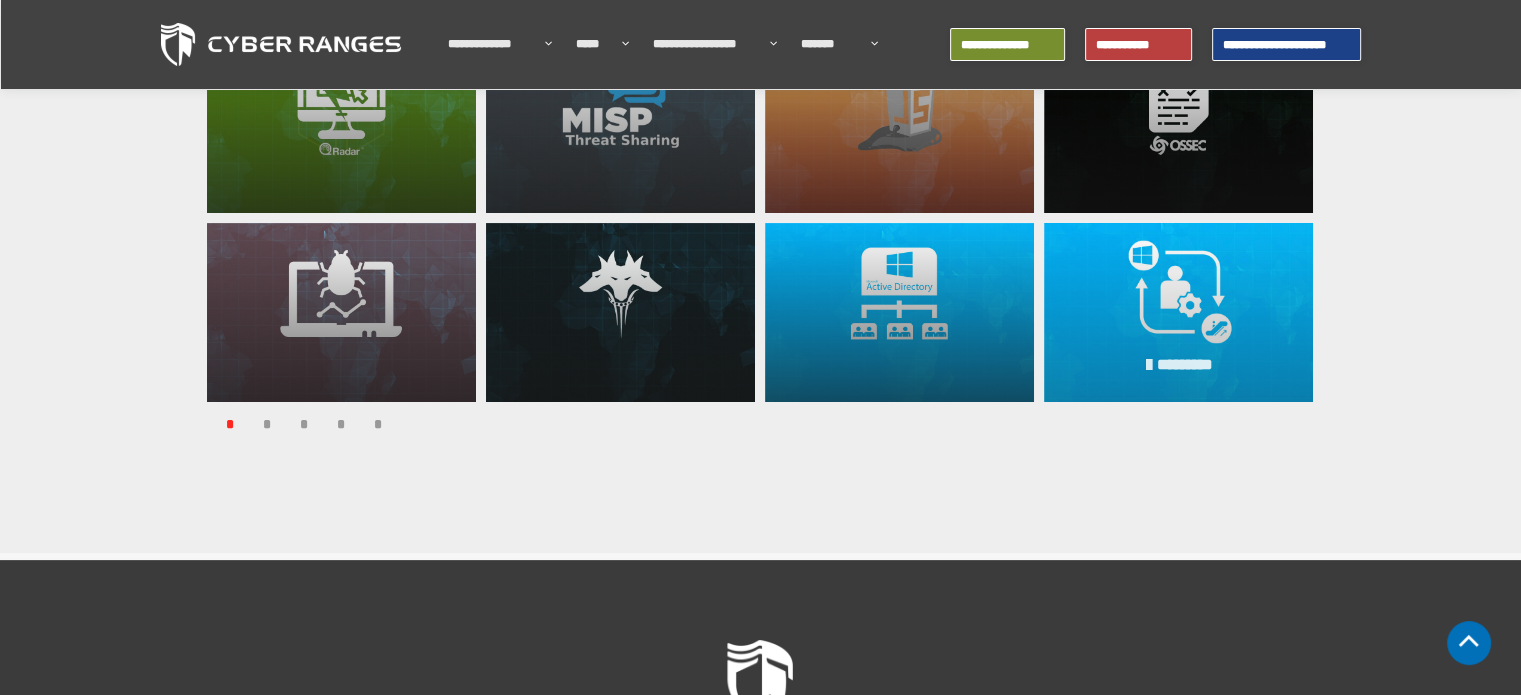 click at bounding box center [1150, 365] 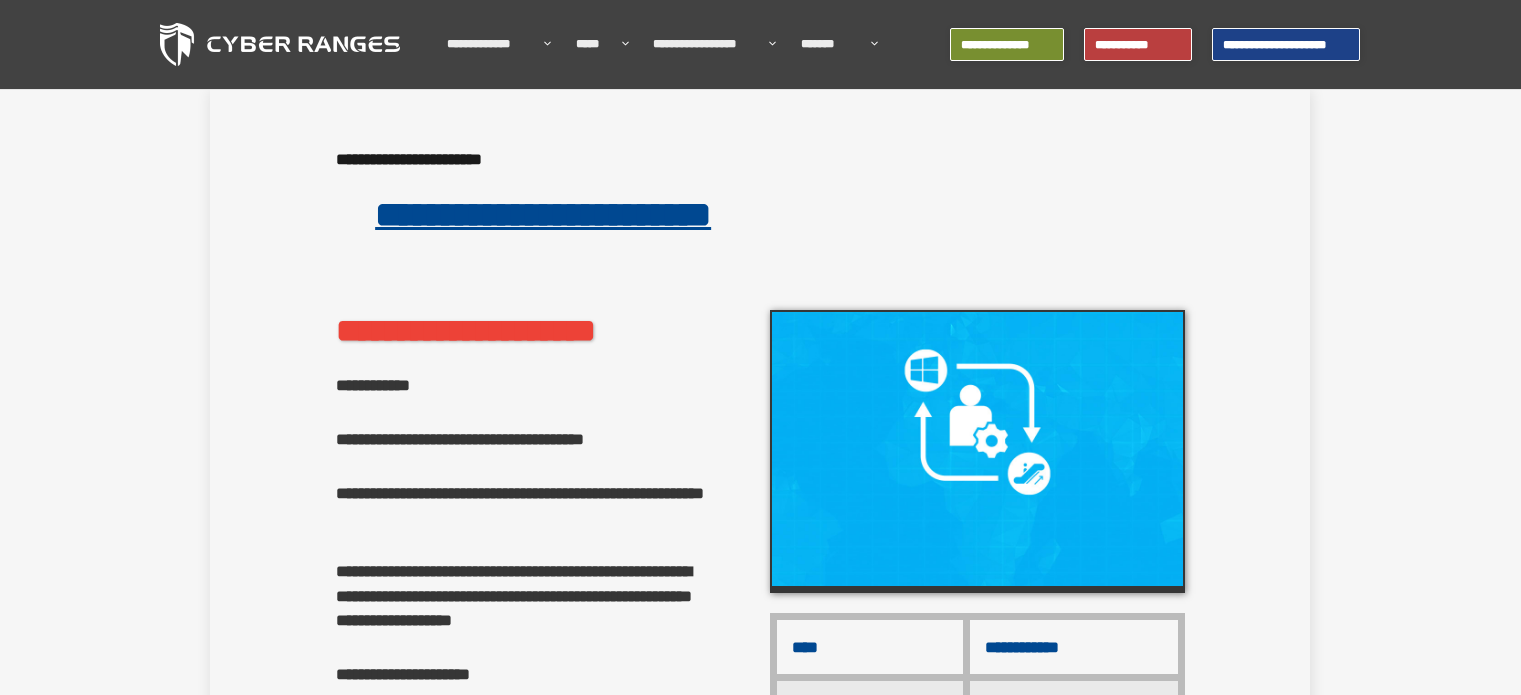 scroll, scrollTop: 0, scrollLeft: 0, axis: both 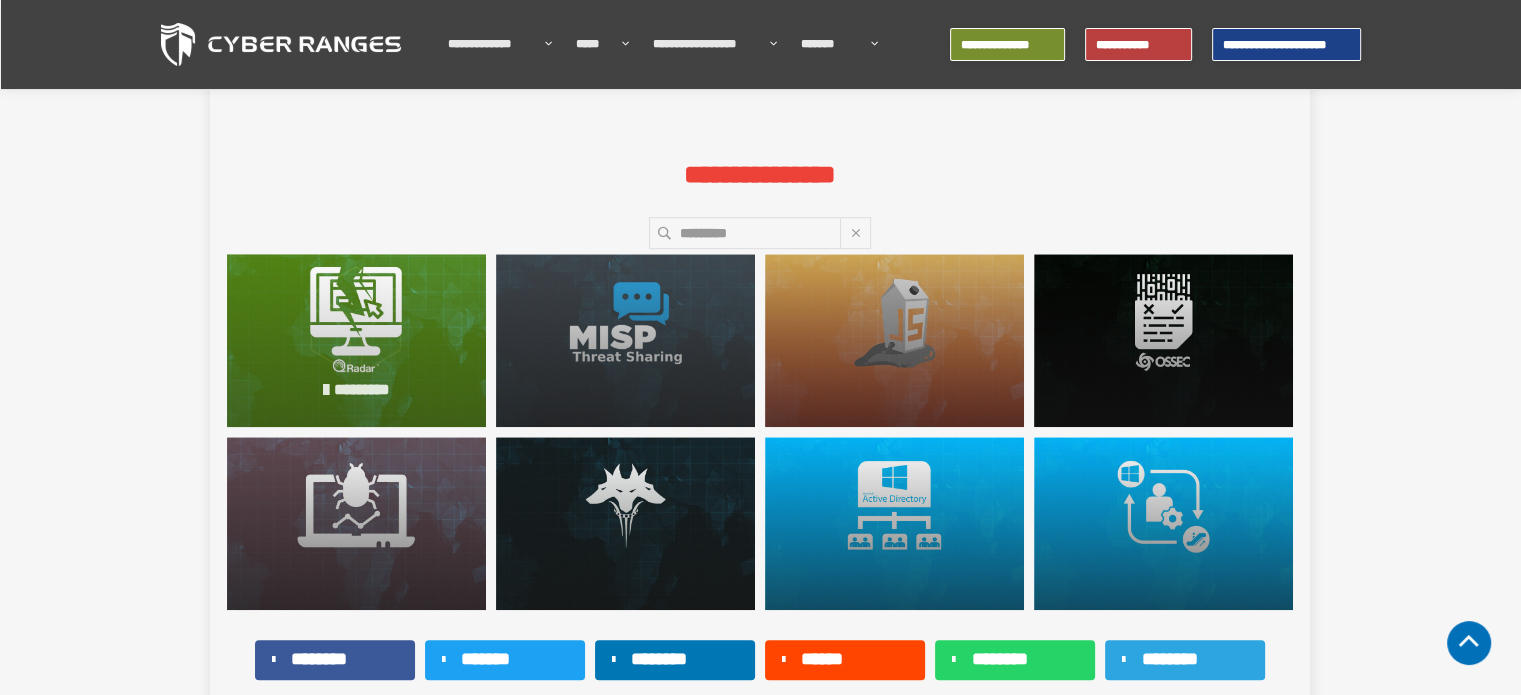 click on "*********" at bounding box center [356, 390] 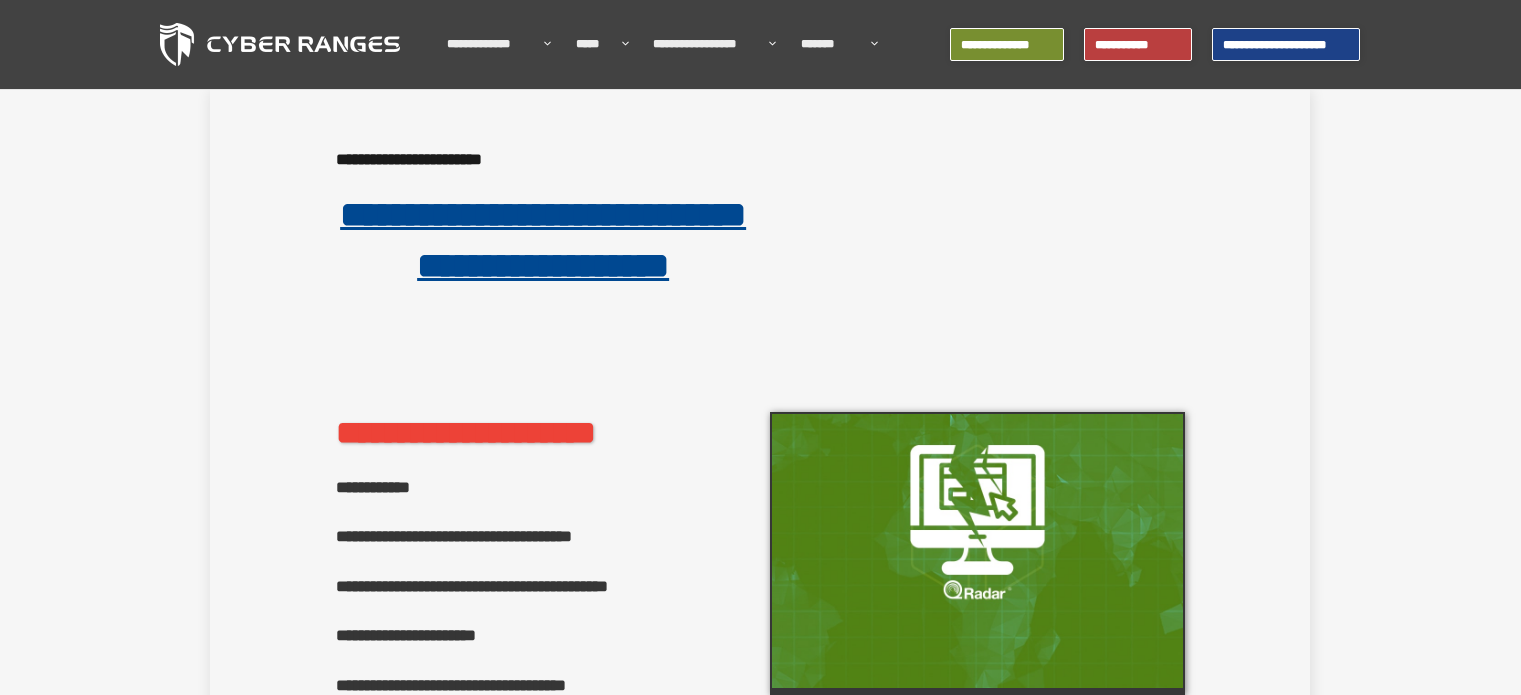 scroll, scrollTop: 0, scrollLeft: 0, axis: both 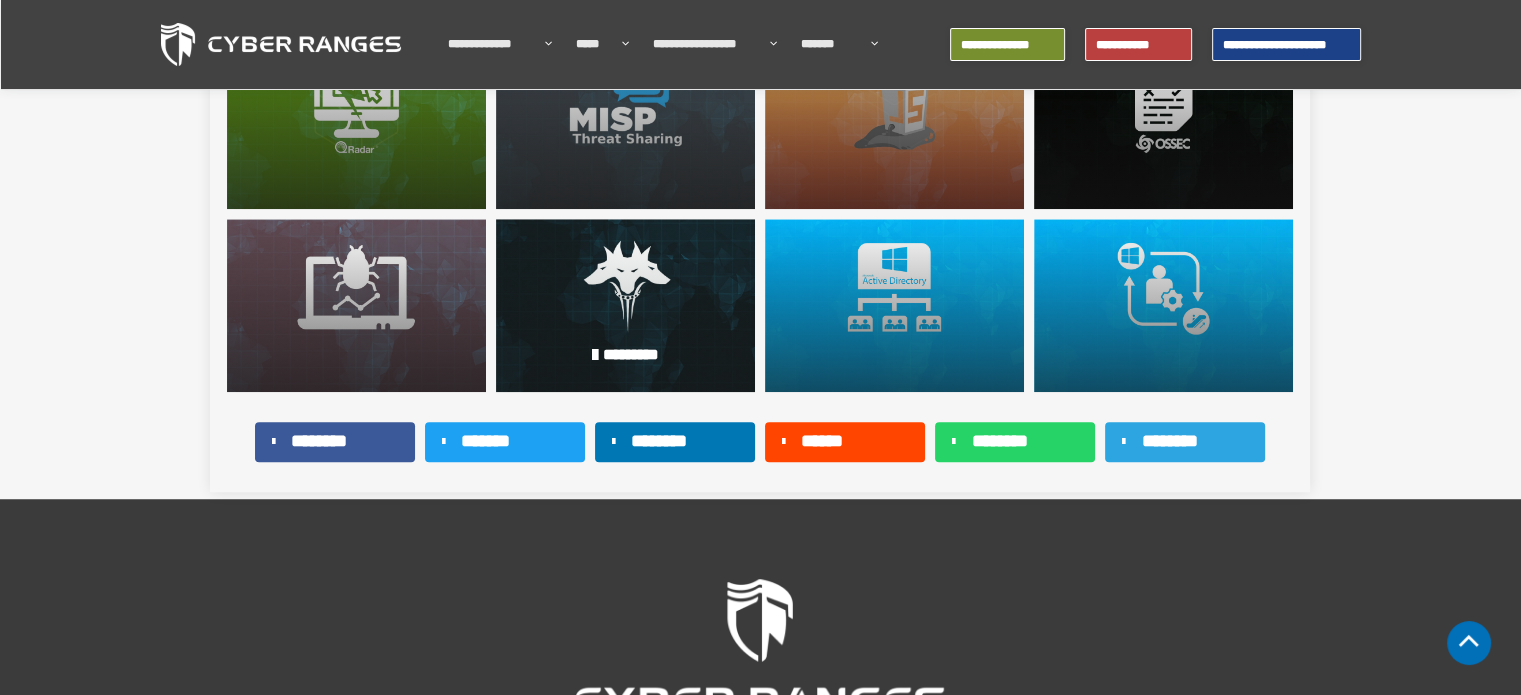 click on "**********" at bounding box center (625, 305) 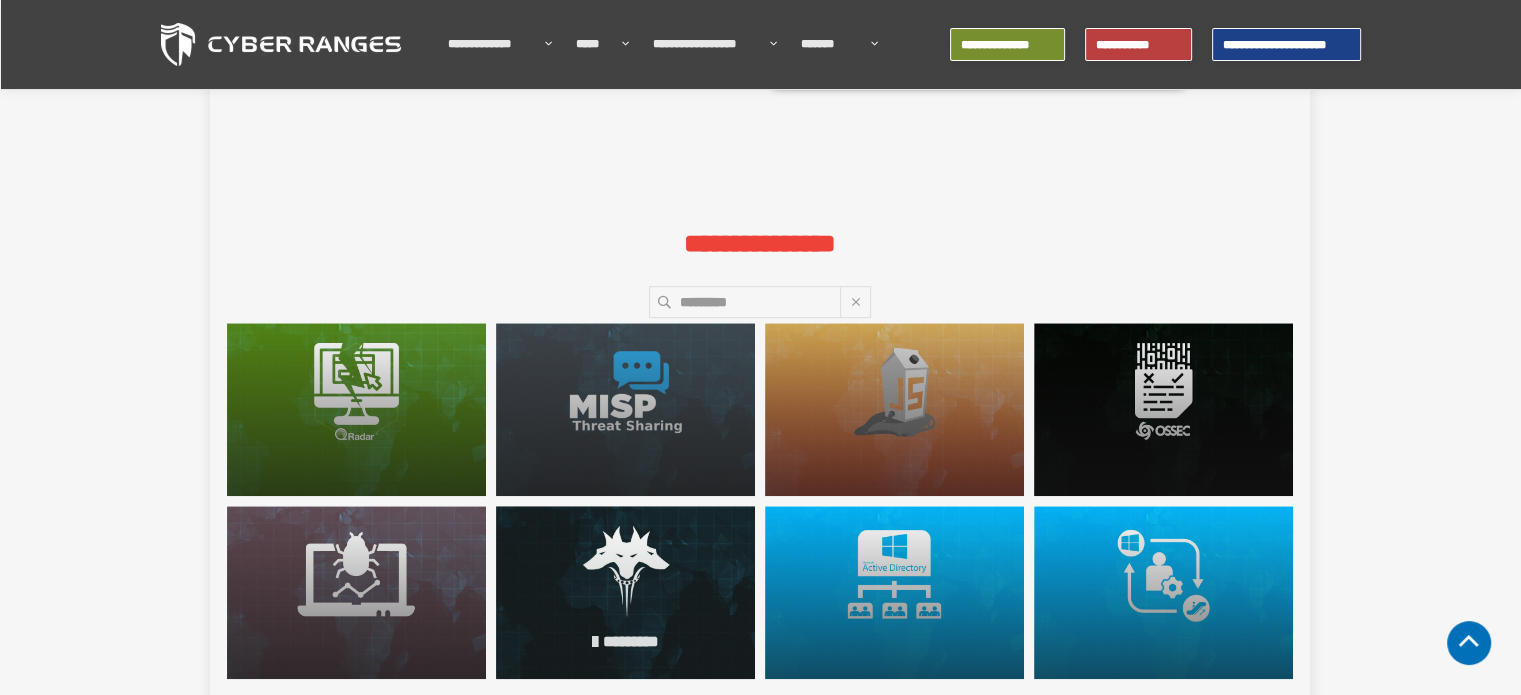 scroll, scrollTop: 1100, scrollLeft: 0, axis: vertical 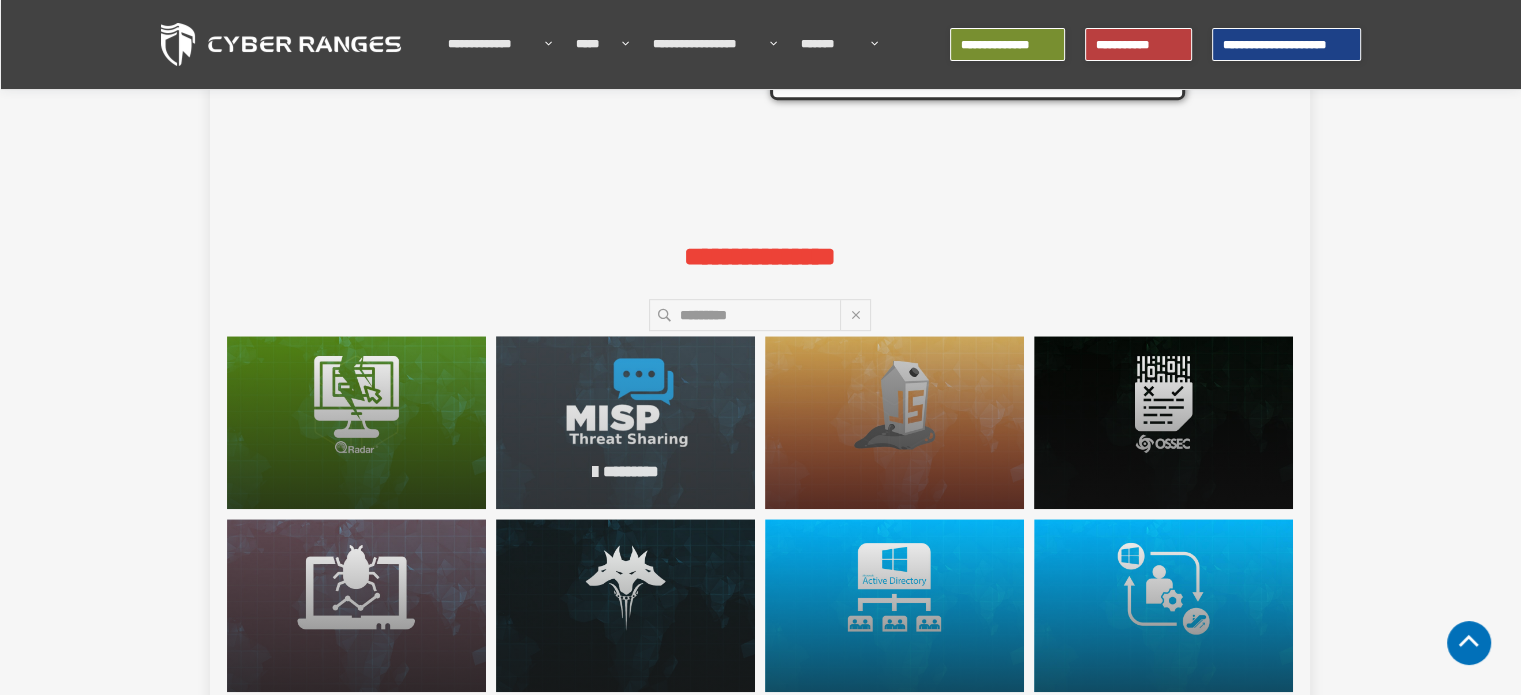 click at bounding box center (597, 472) 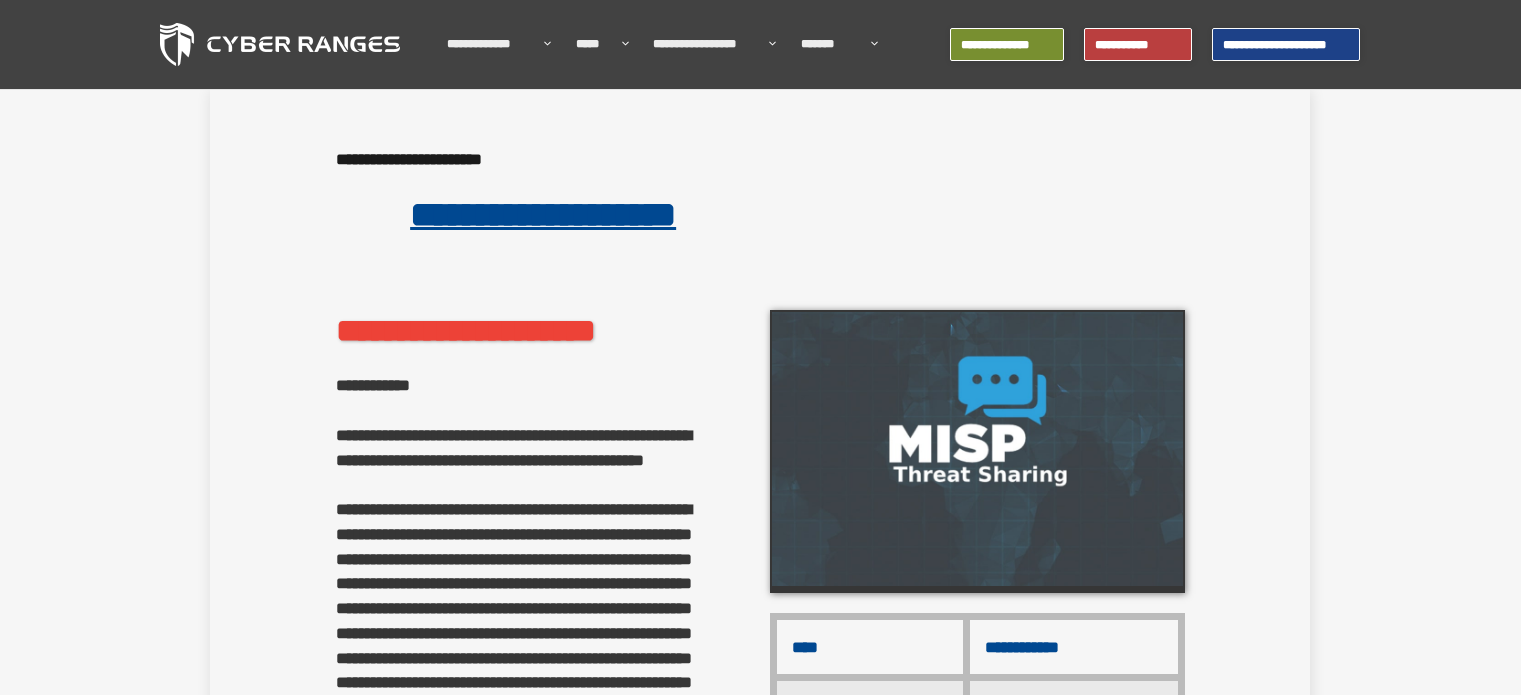 scroll, scrollTop: 0, scrollLeft: 0, axis: both 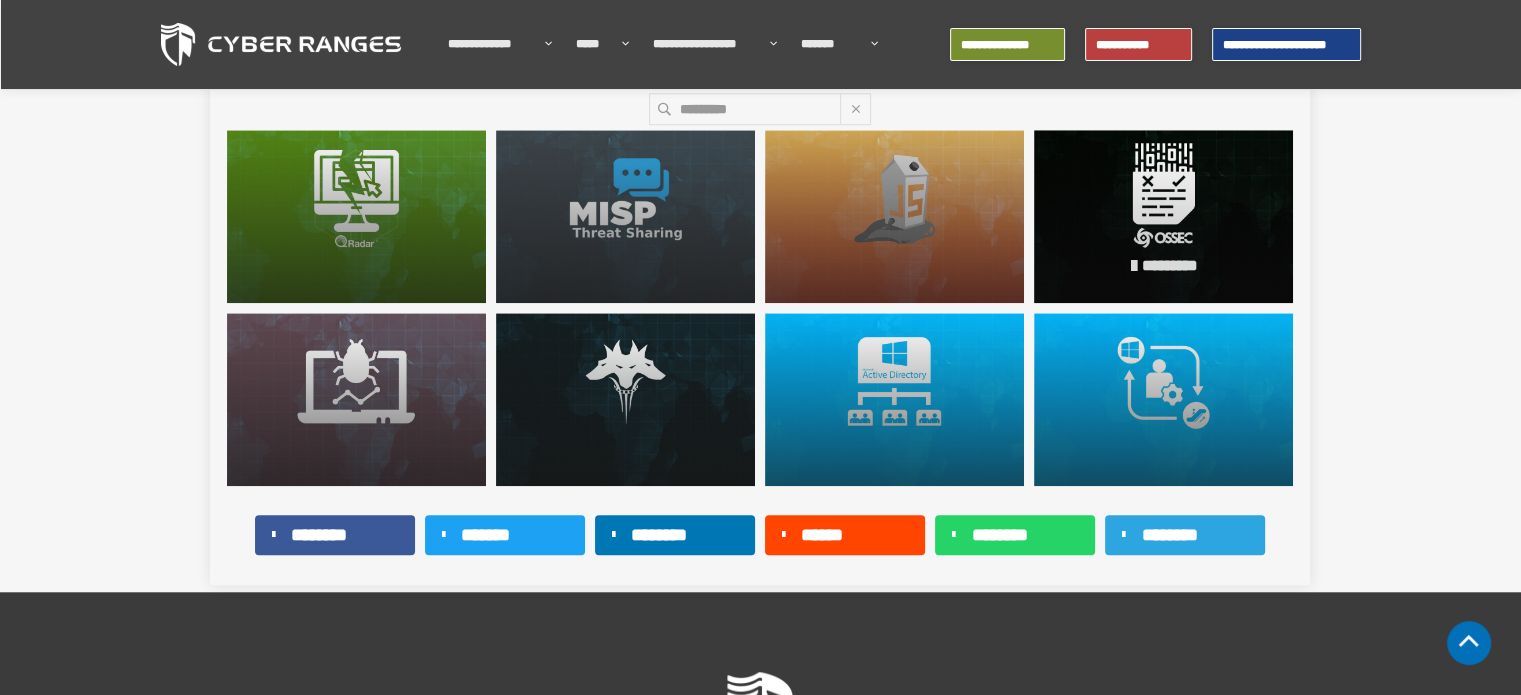 click on "*********" at bounding box center (1163, 266) 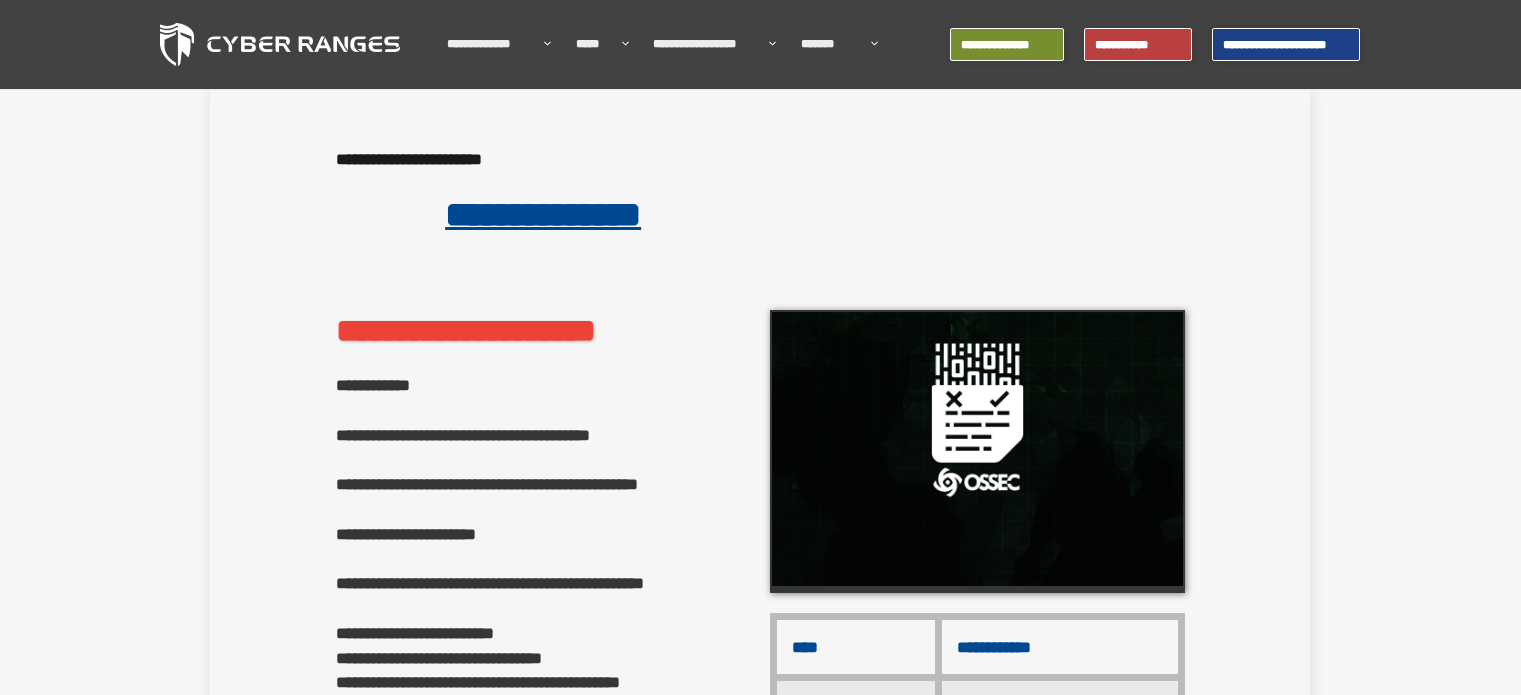 scroll, scrollTop: 0, scrollLeft: 0, axis: both 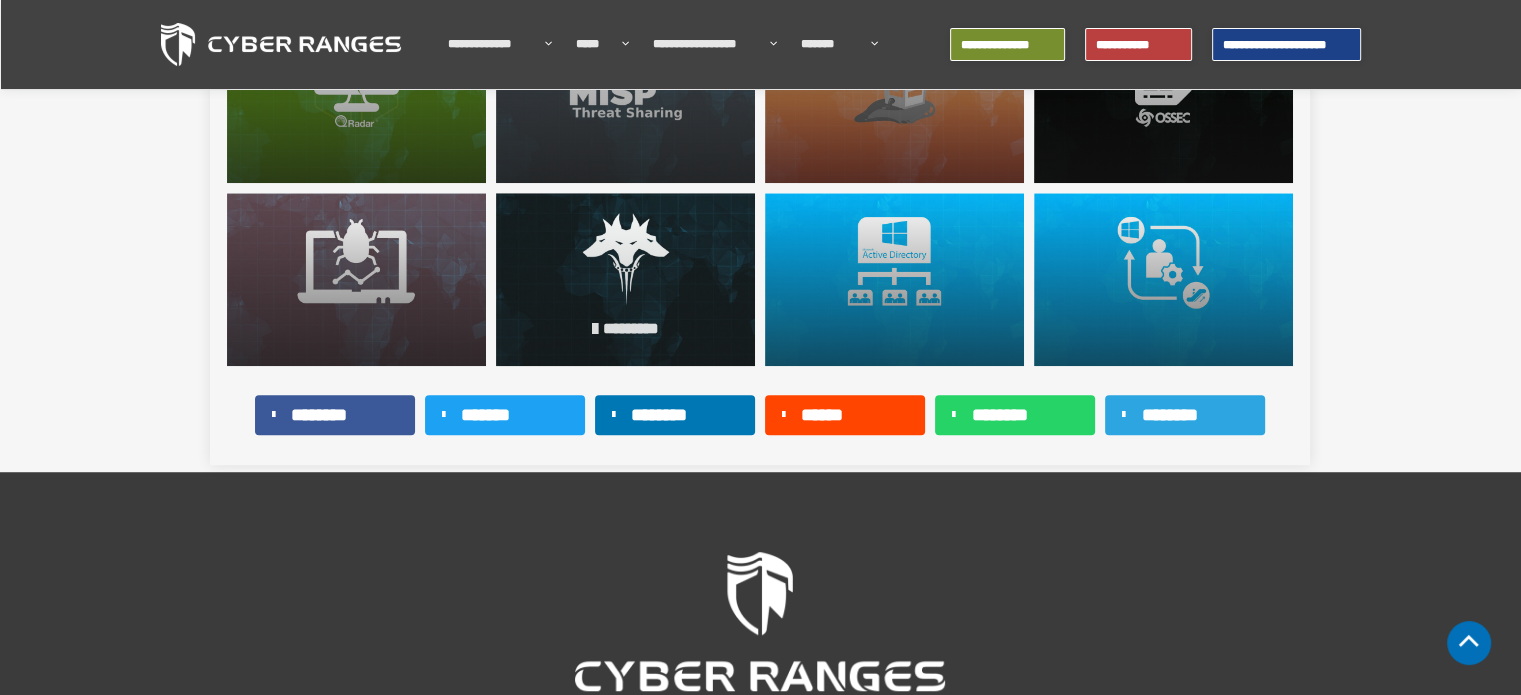 click on "*********" at bounding box center [625, 329] 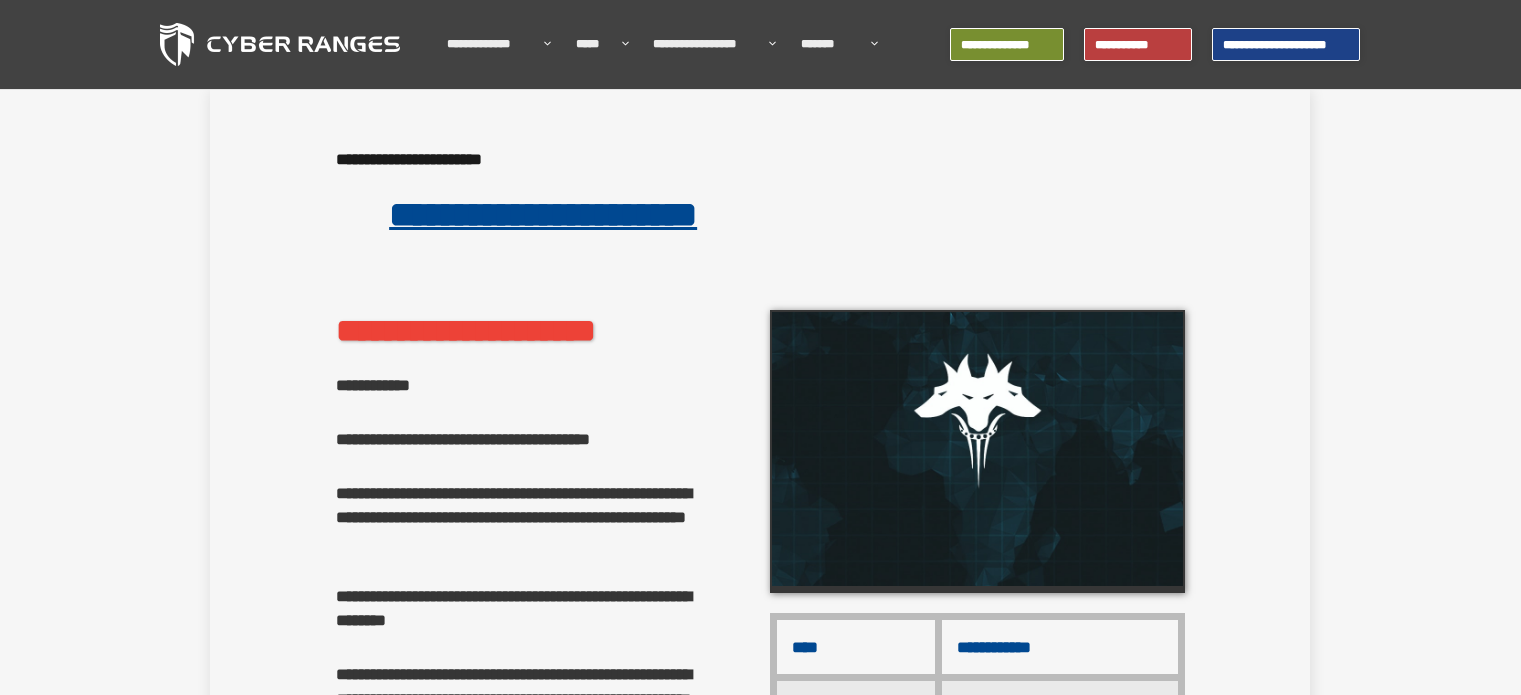 scroll, scrollTop: 0, scrollLeft: 0, axis: both 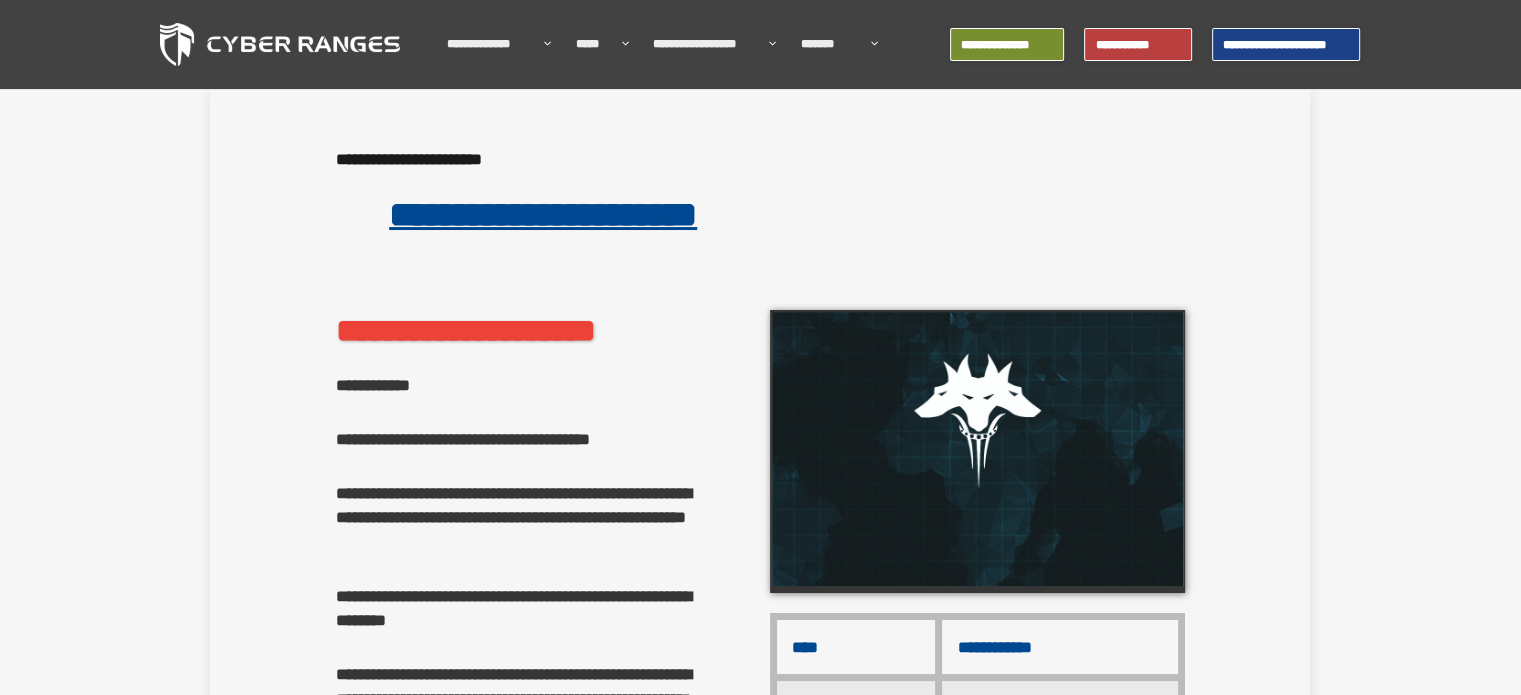 click at bounding box center [280, 44] 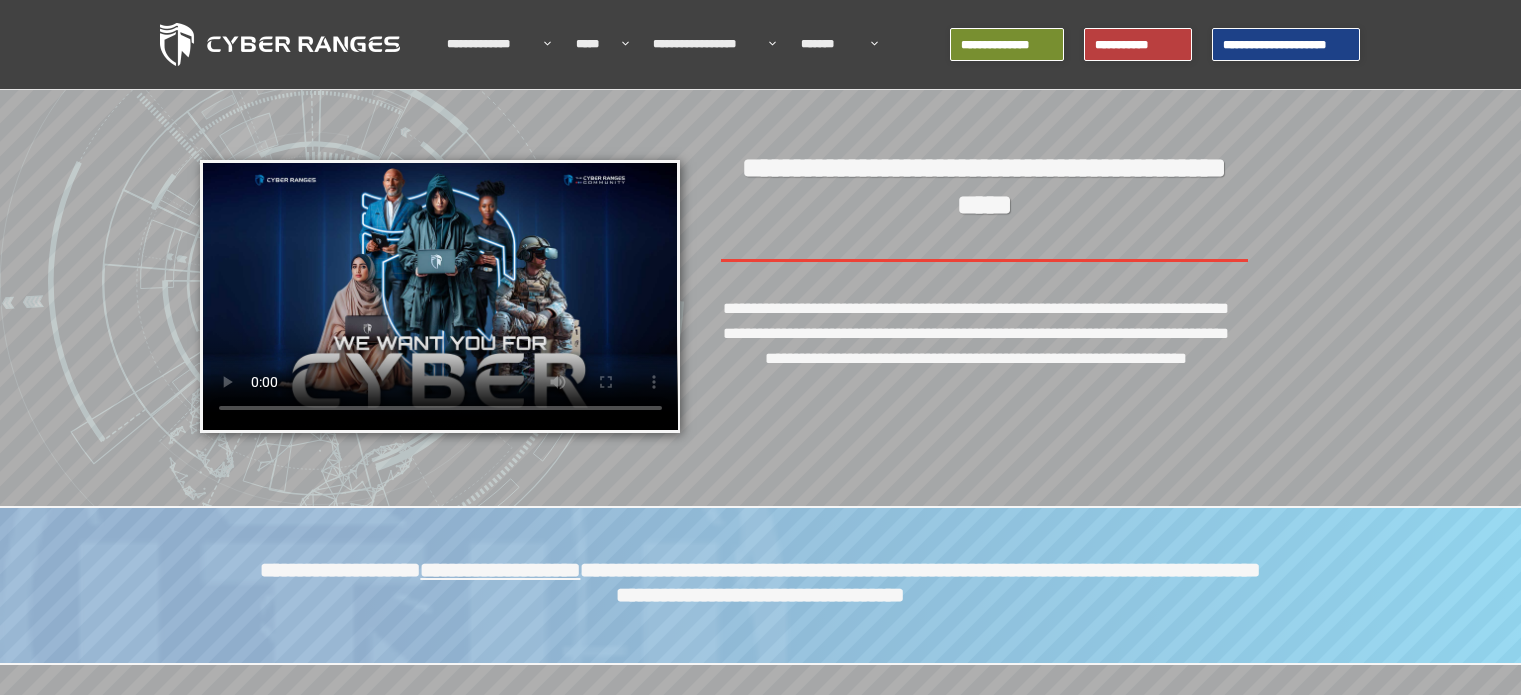 scroll, scrollTop: 0, scrollLeft: 0, axis: both 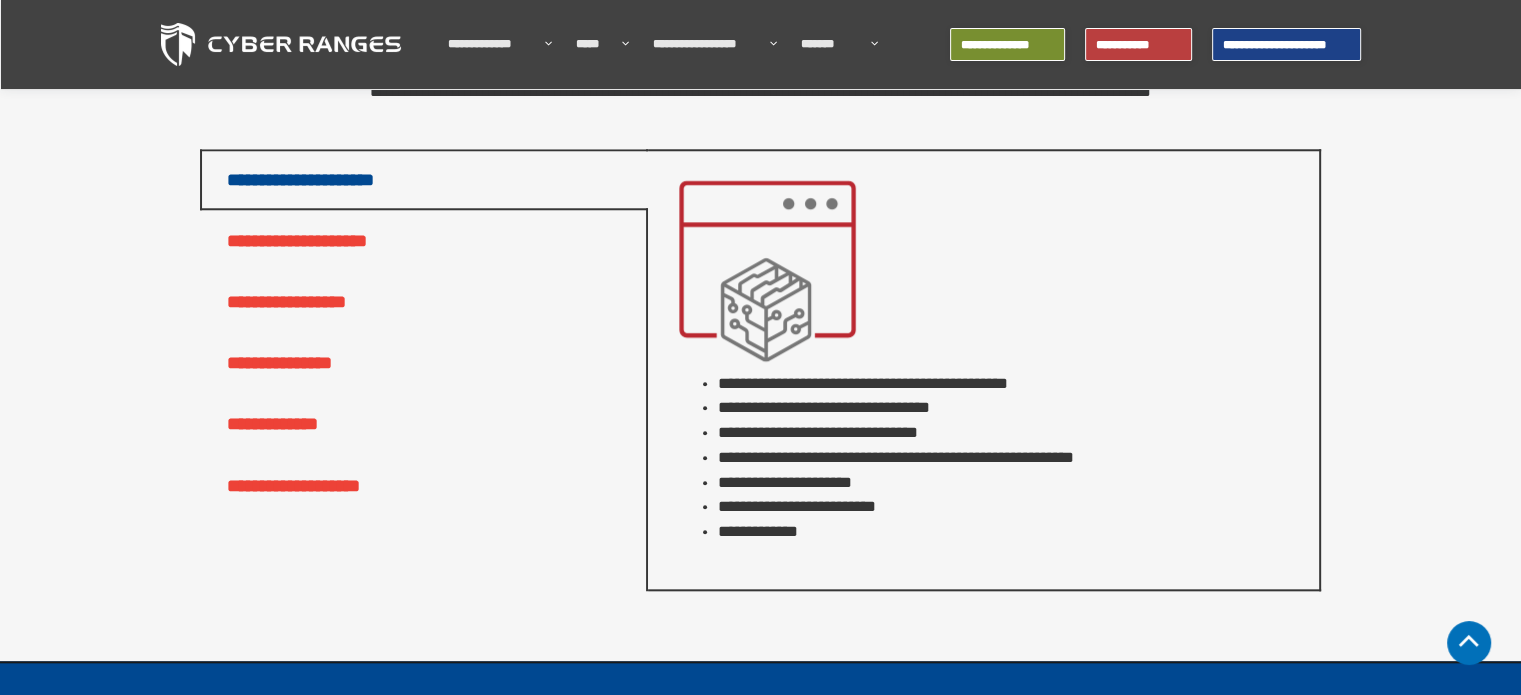 click on "**********" at bounding box center [424, 240] 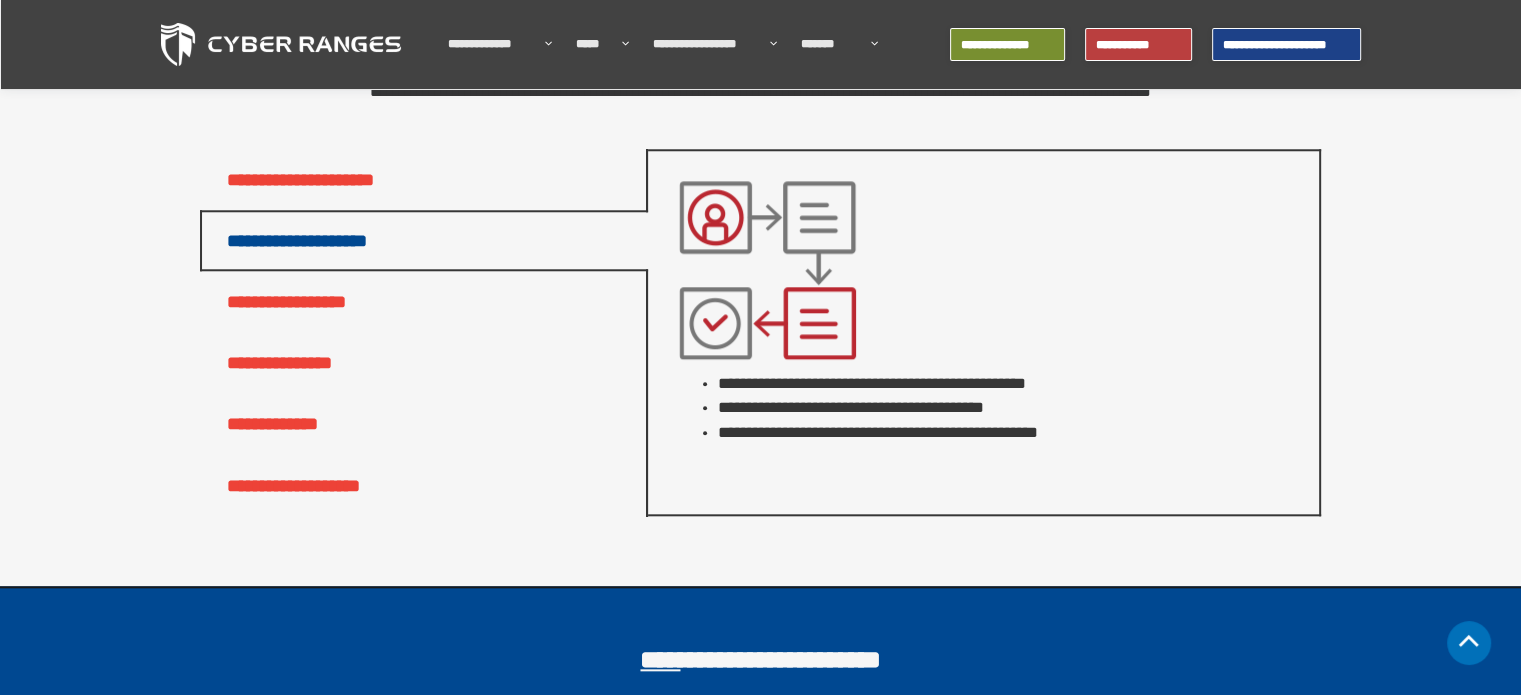 click on "**********" at bounding box center (424, 301) 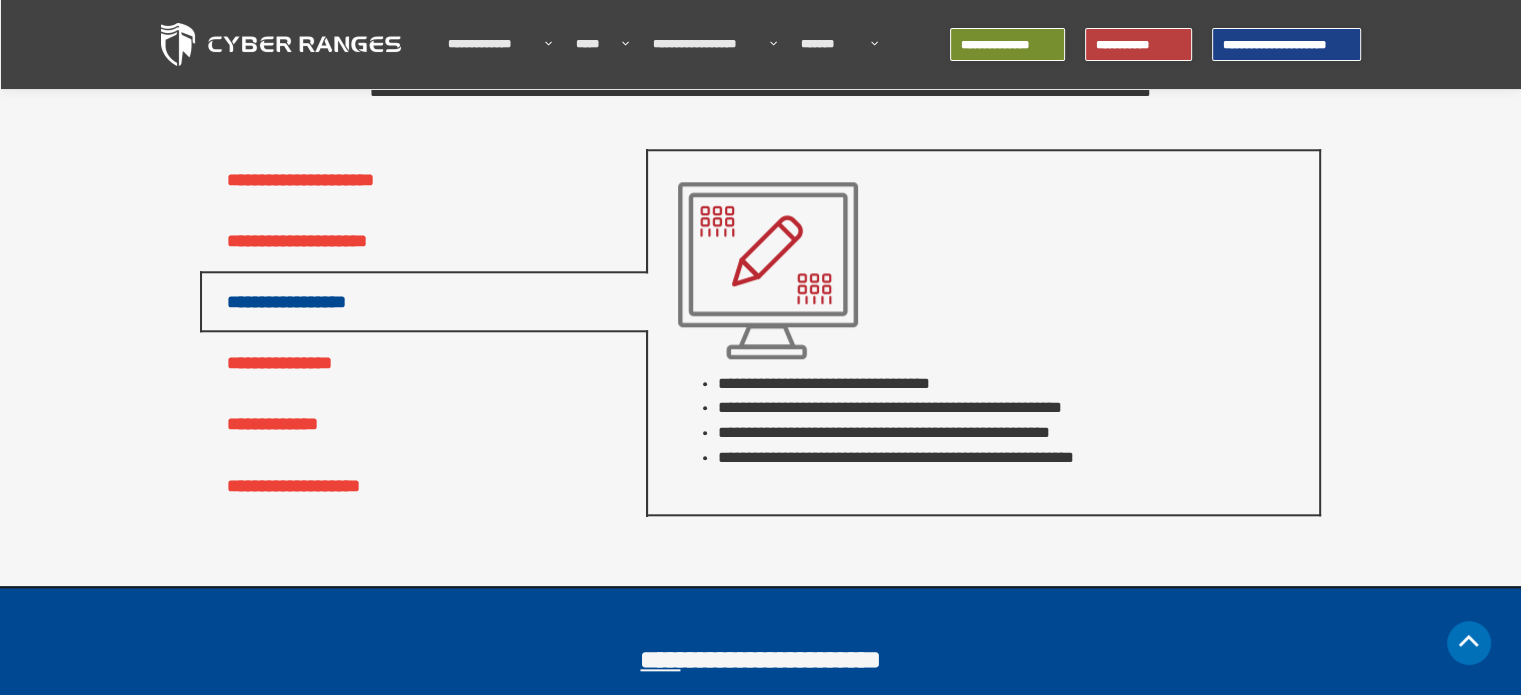 click on "**********" at bounding box center [424, 362] 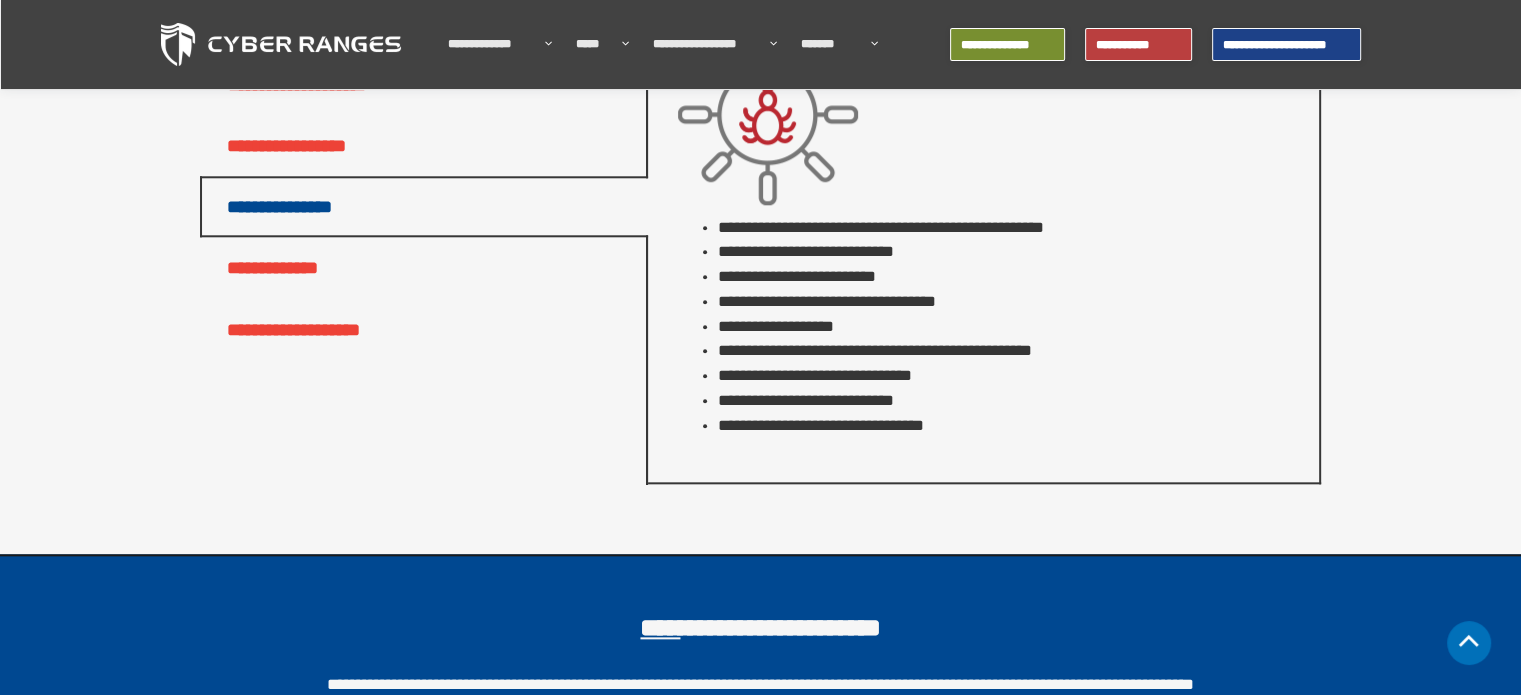 scroll, scrollTop: 2100, scrollLeft: 0, axis: vertical 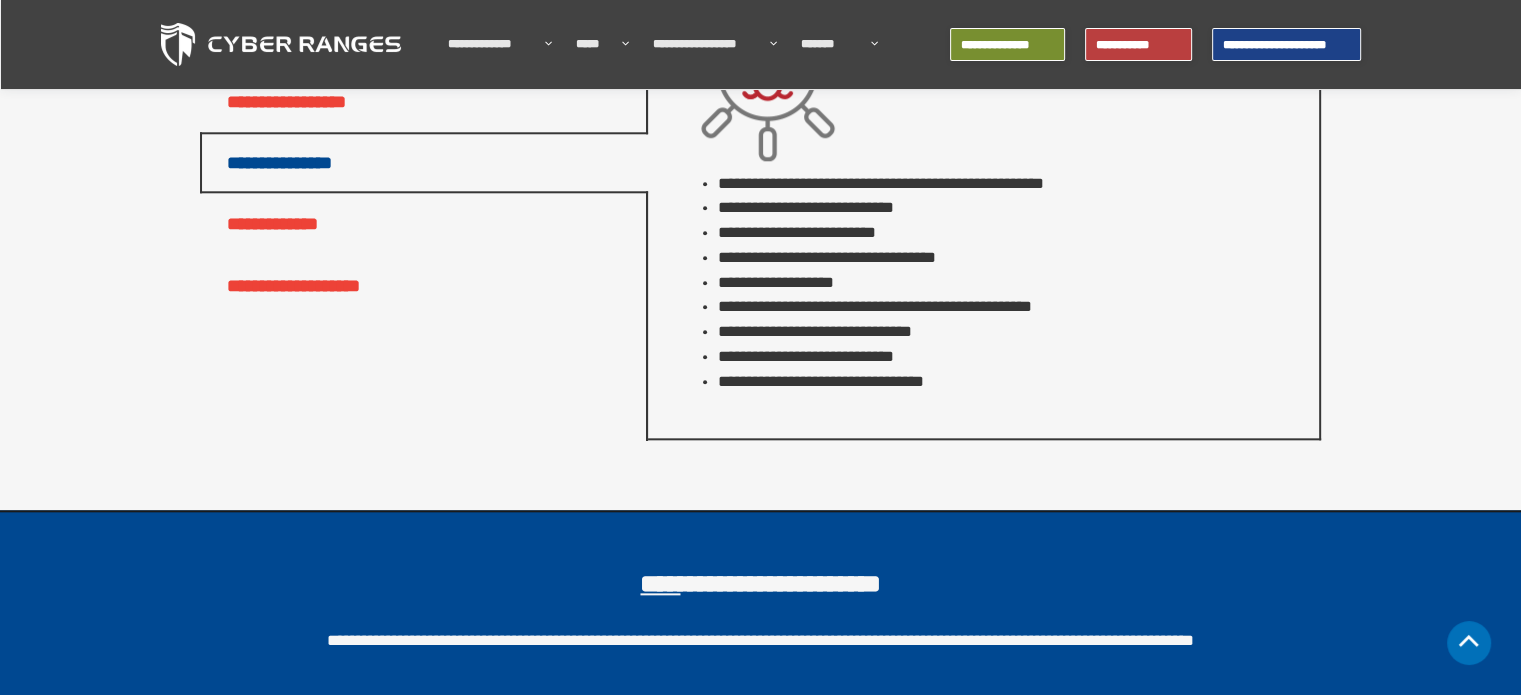click on "**********" at bounding box center (424, 223) 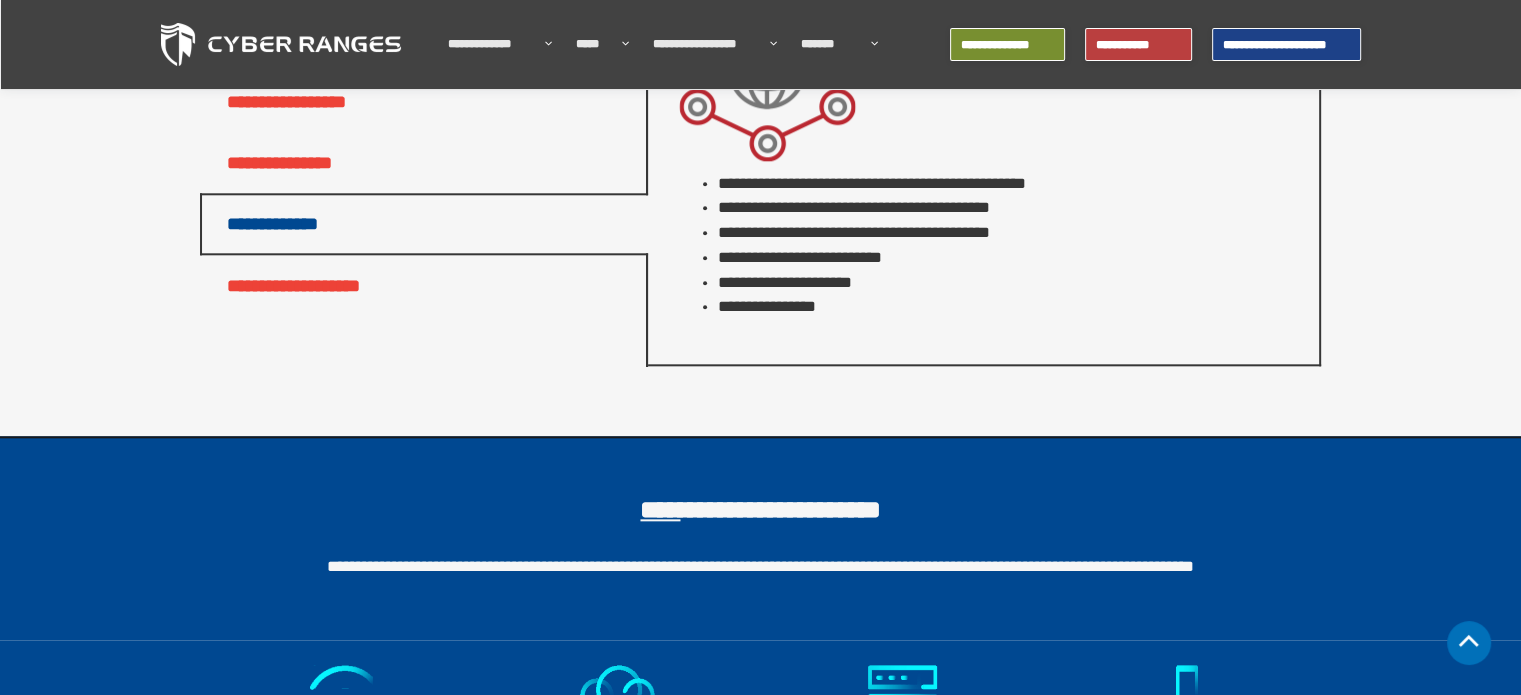 click on "**********" at bounding box center (424, 285) 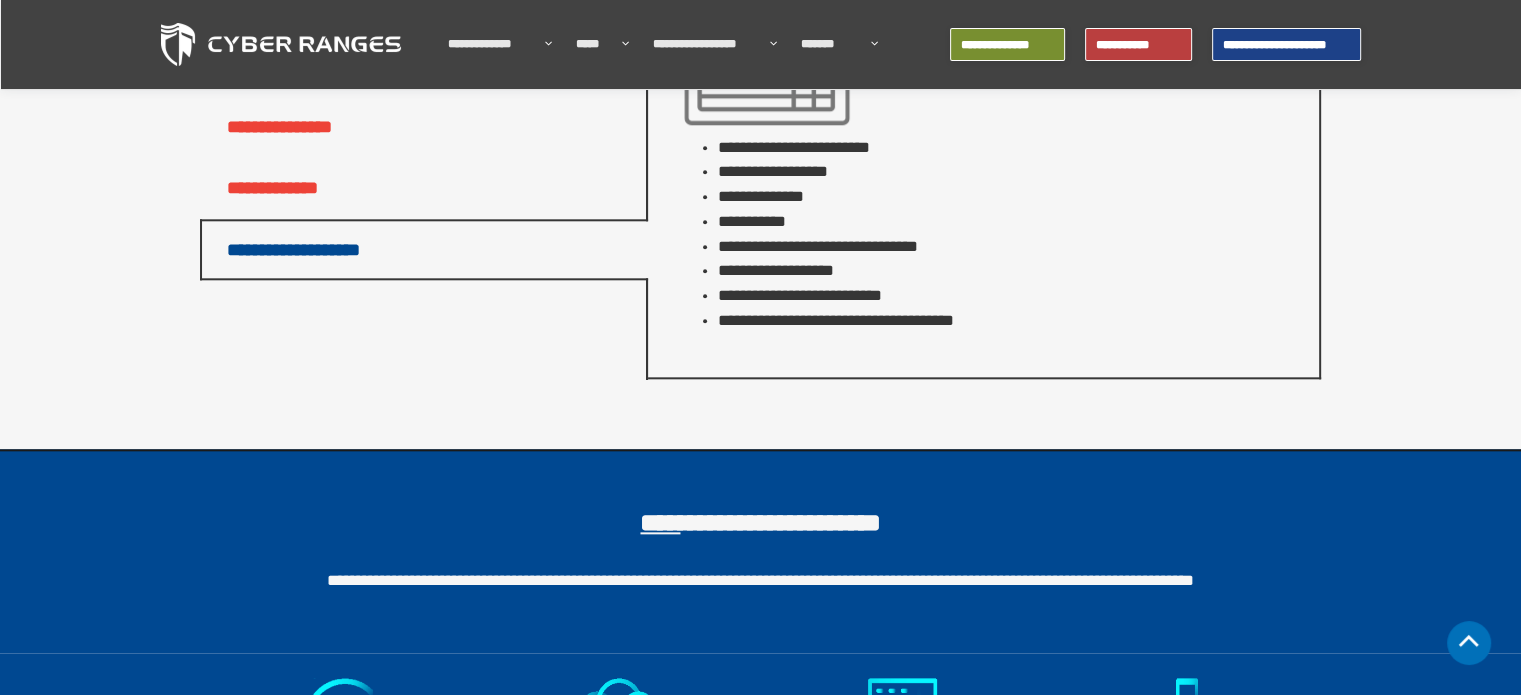 scroll, scrollTop: 2100, scrollLeft: 0, axis: vertical 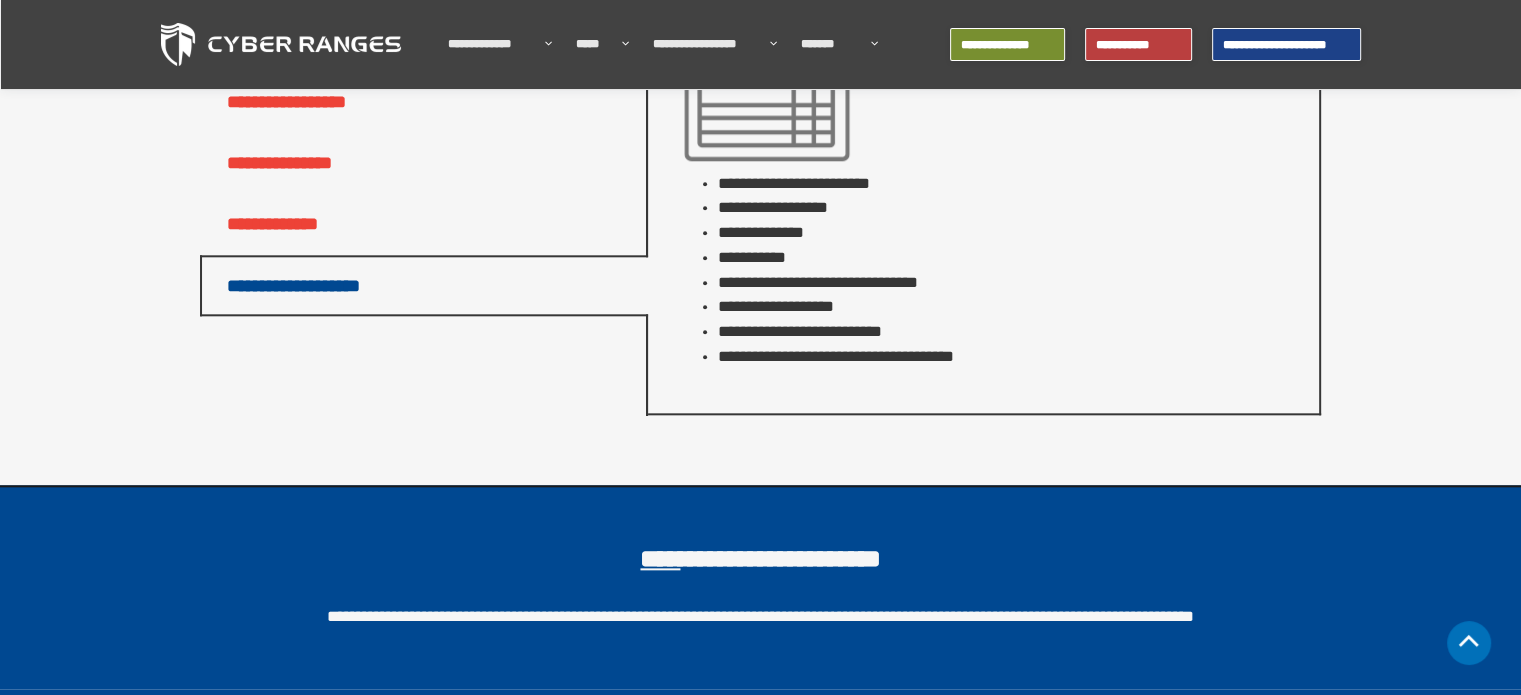 click on "**********" at bounding box center (424, 223) 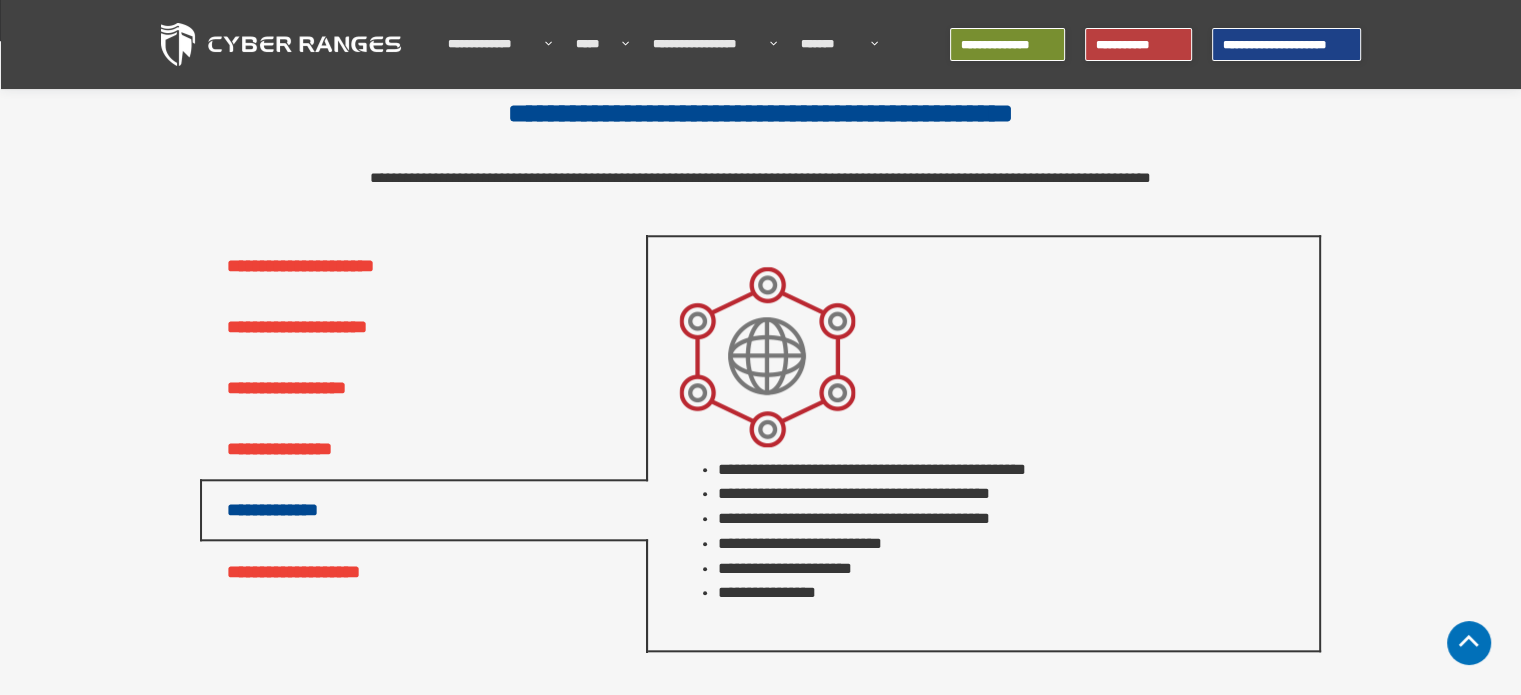 scroll, scrollTop: 1800, scrollLeft: 0, axis: vertical 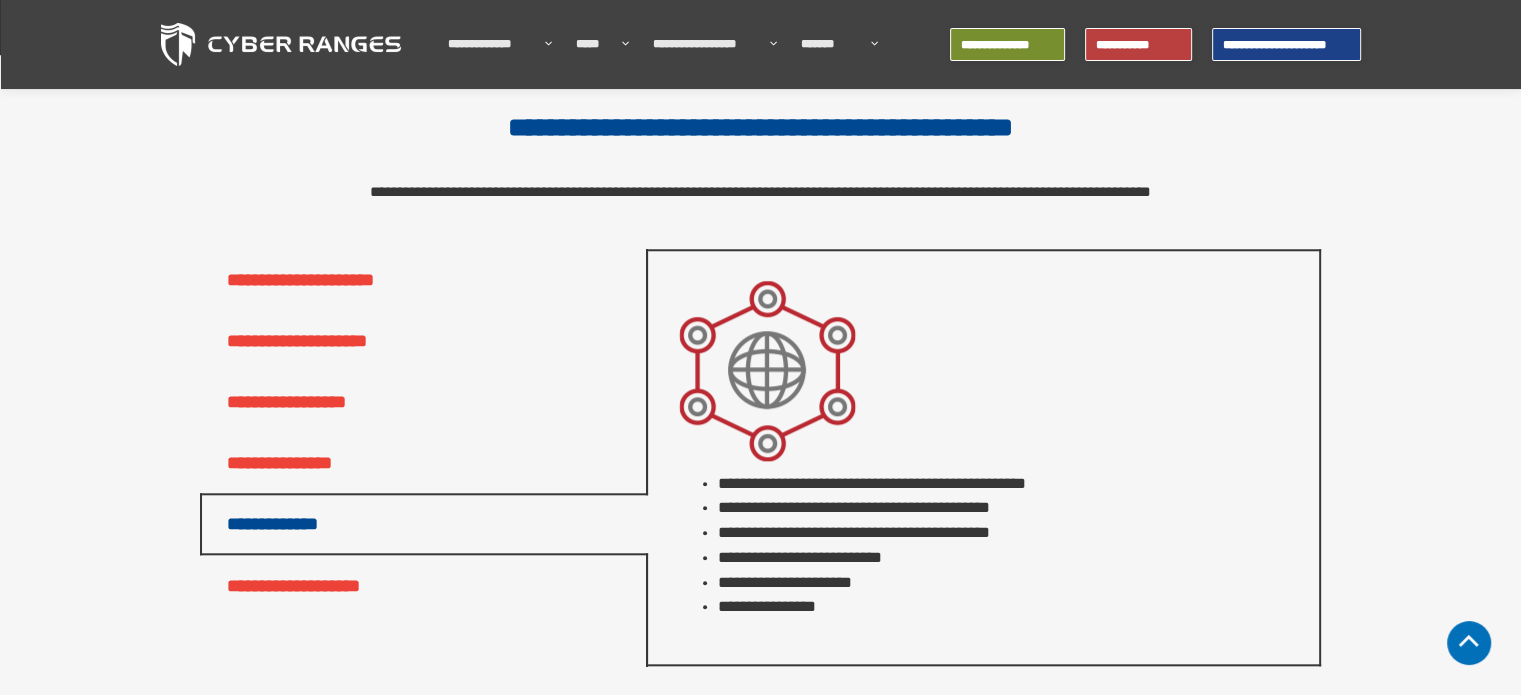 click on "**********" at bounding box center (424, 462) 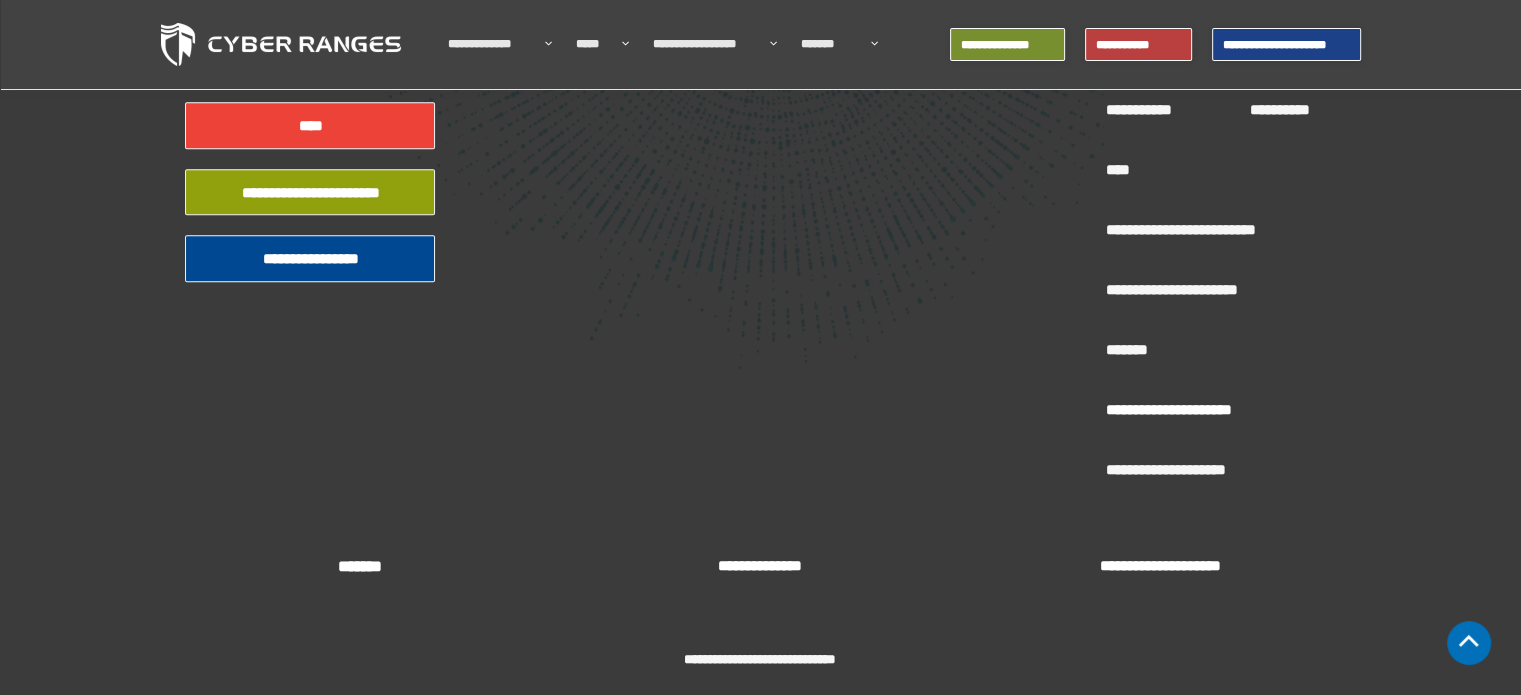 scroll, scrollTop: 9588, scrollLeft: 0, axis: vertical 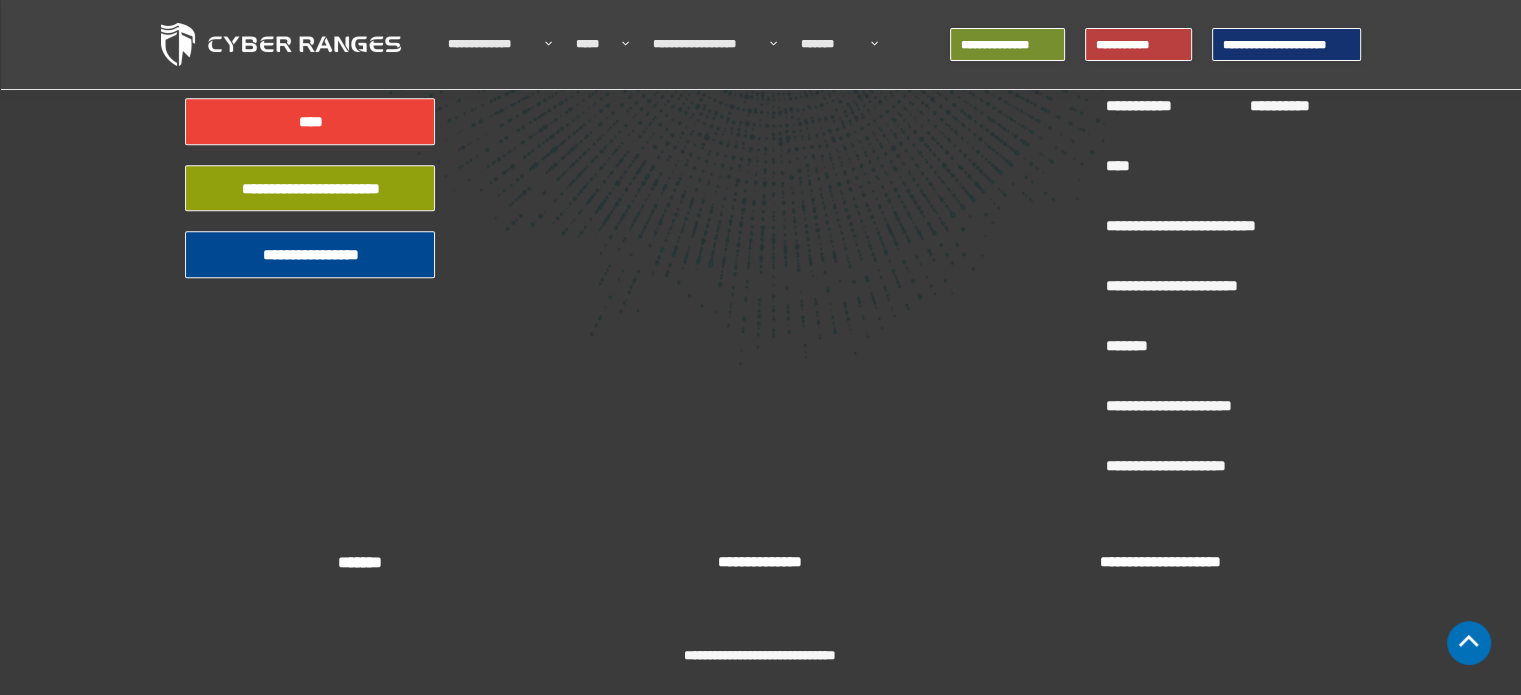 click on "**********" at bounding box center (1286, 45) 